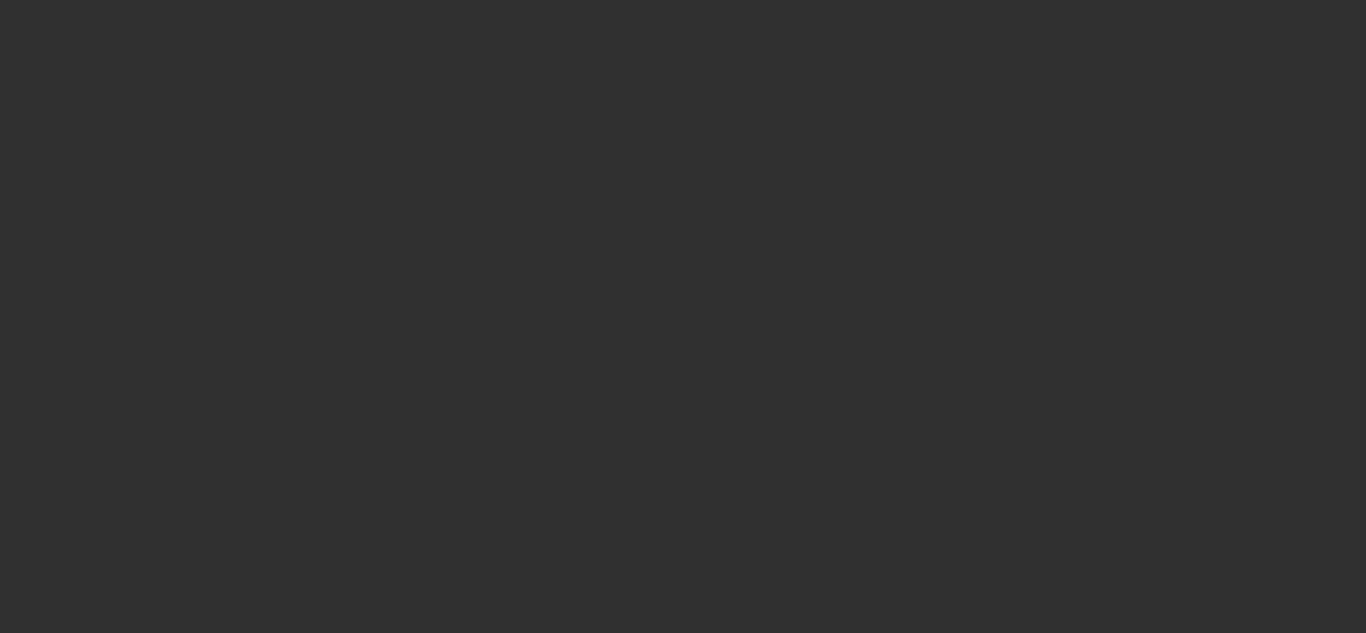 scroll, scrollTop: 0, scrollLeft: 0, axis: both 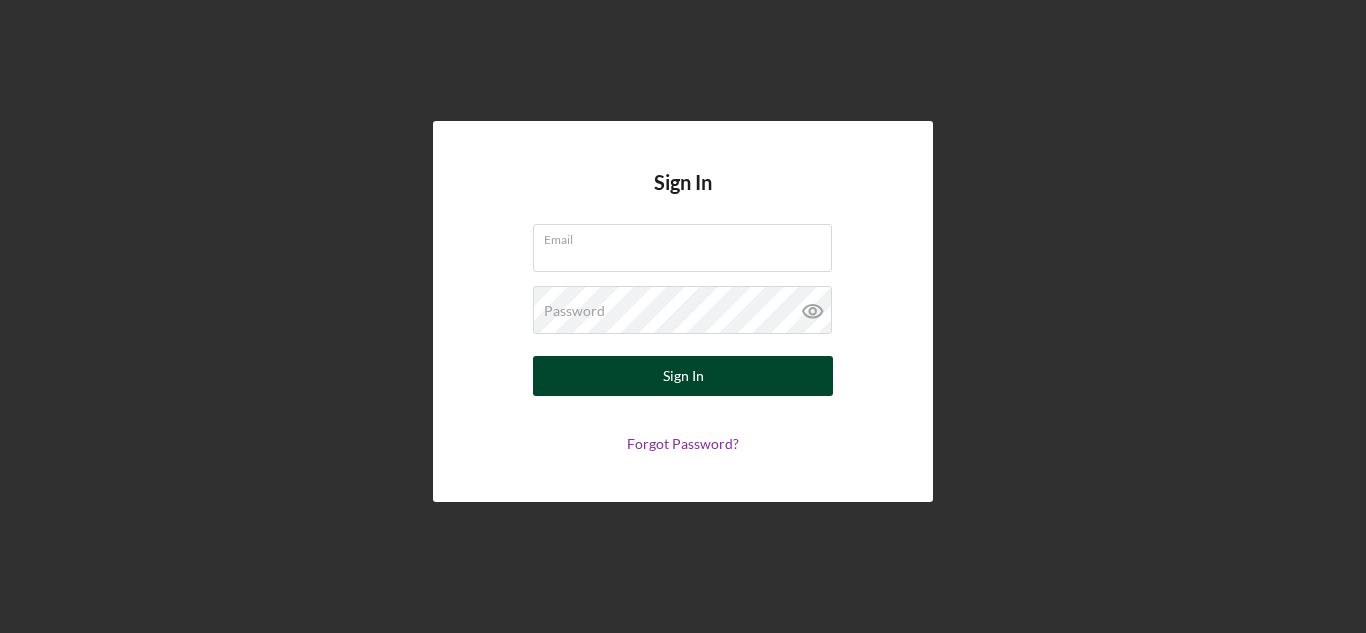 type on "mathrealtyllc@[example.com]" 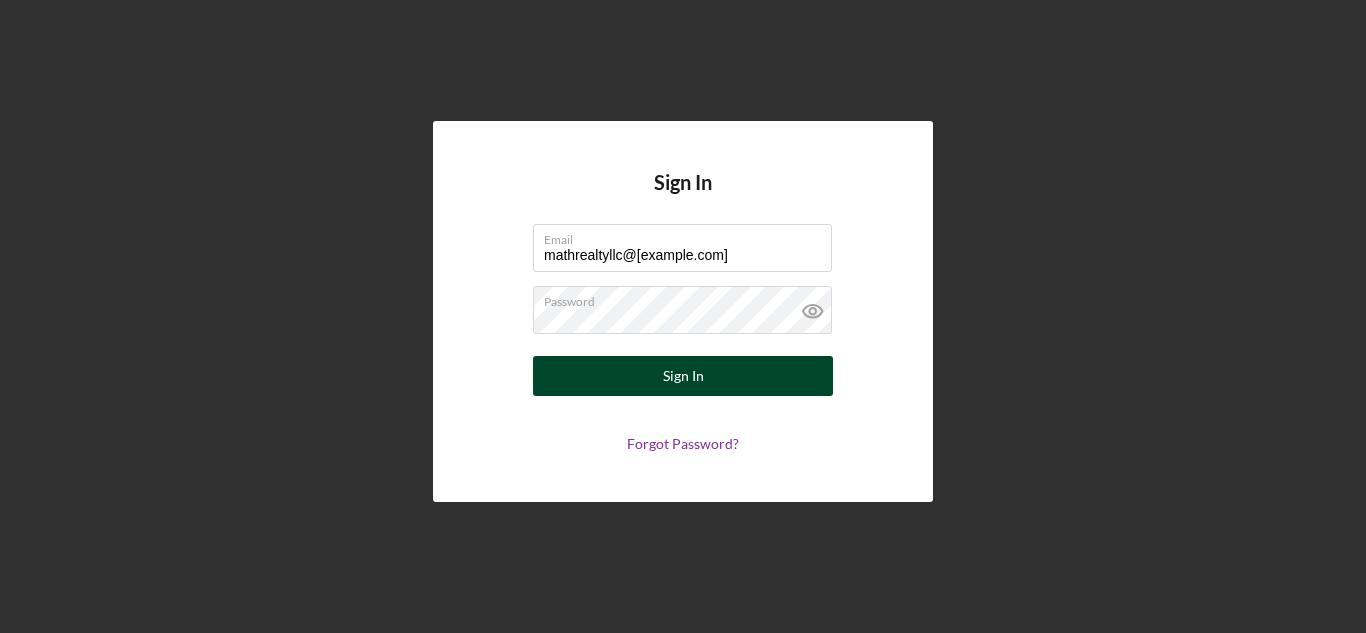 click on "Sign In" at bounding box center (683, 376) 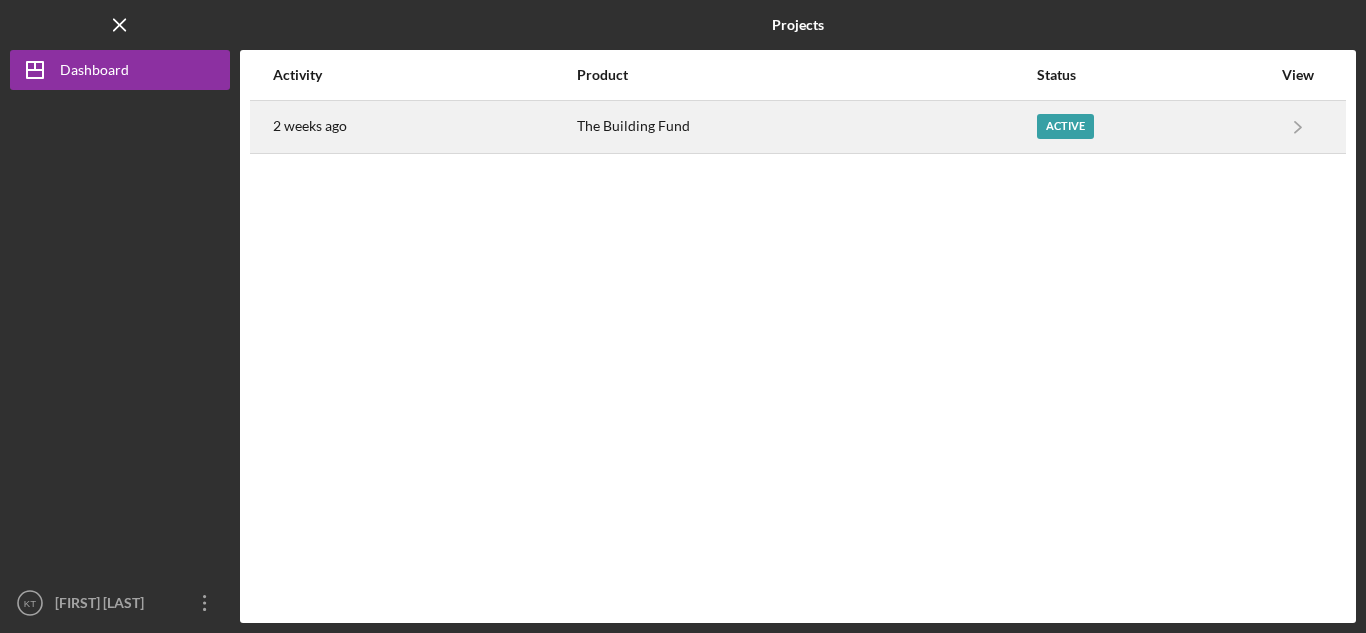 click on "2 weeks ago" at bounding box center (424, 127) 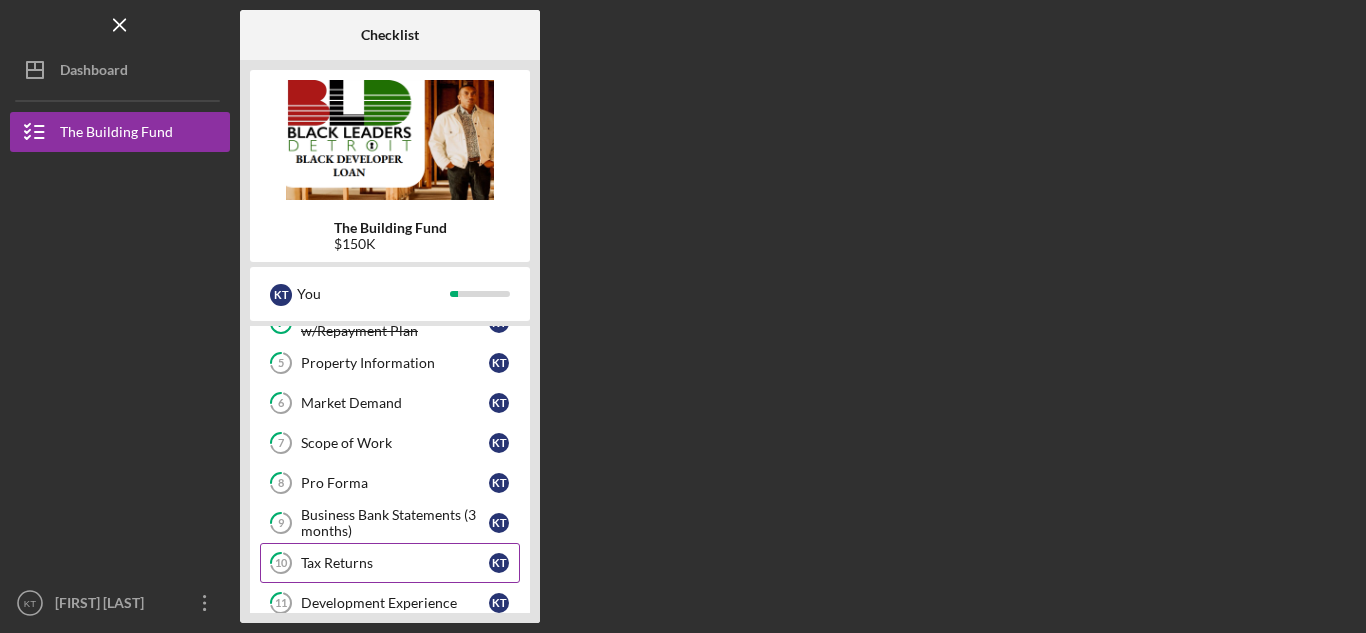 scroll, scrollTop: 194, scrollLeft: 0, axis: vertical 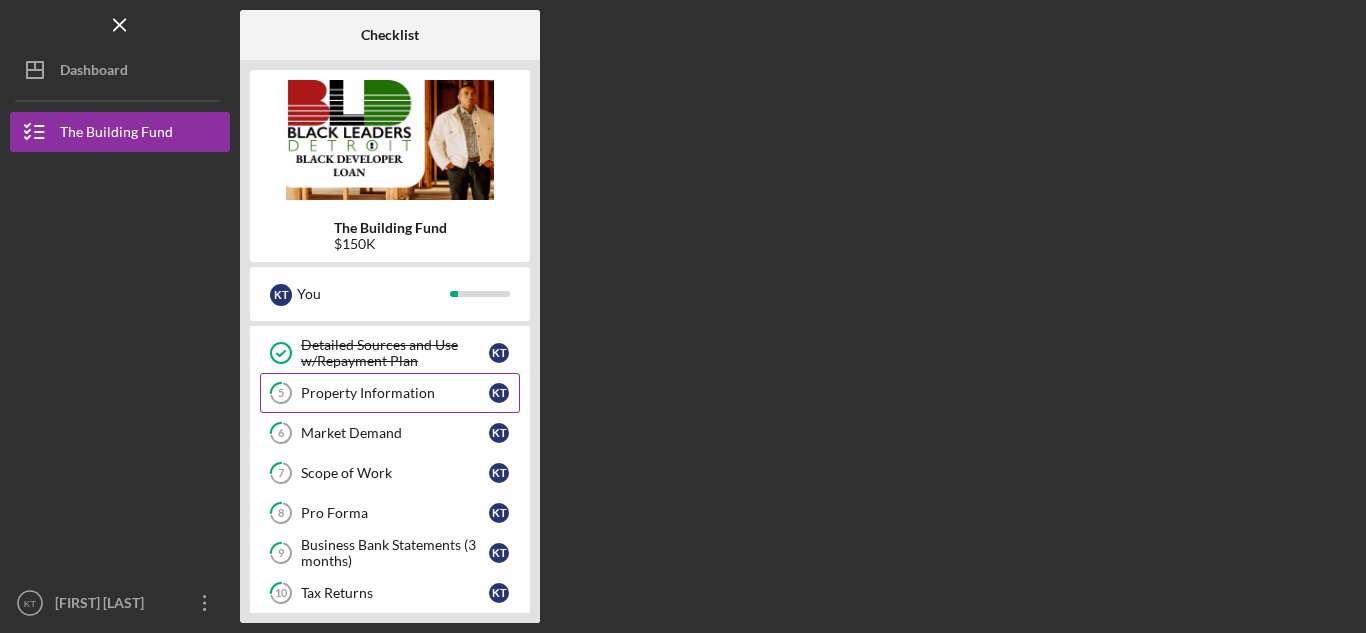 click on "Property Information" at bounding box center (395, 393) 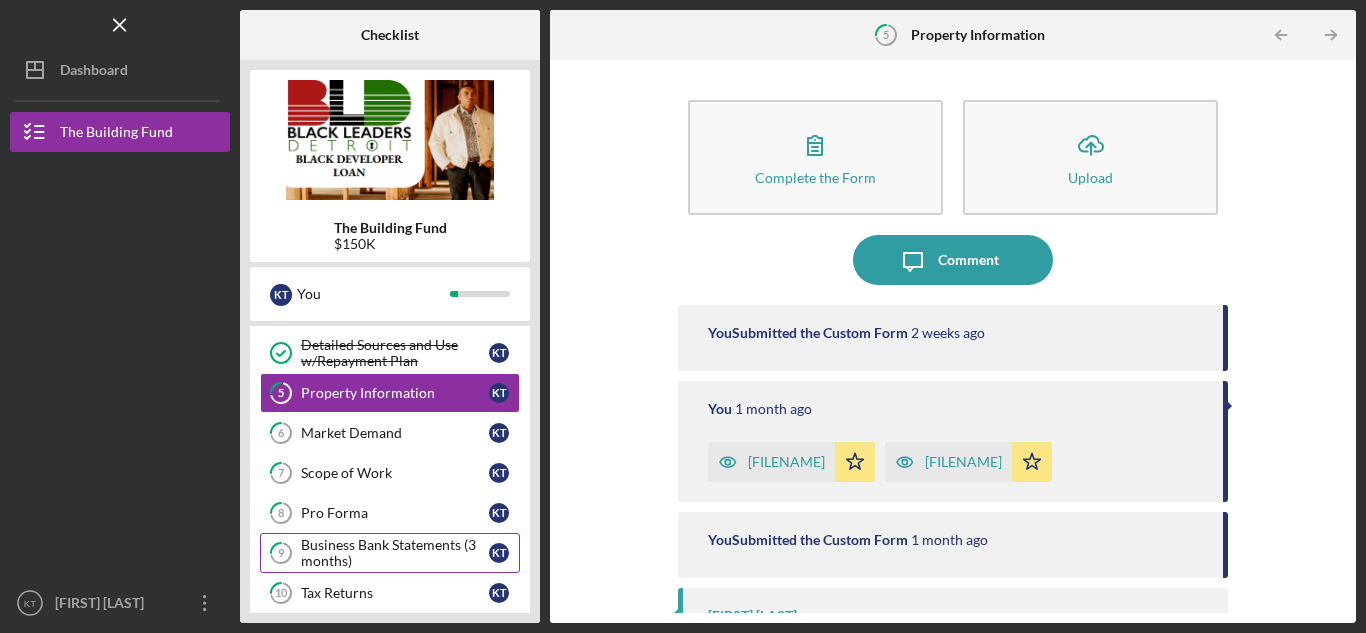 click on "Business Bank Statements (3 months)" at bounding box center (395, 553) 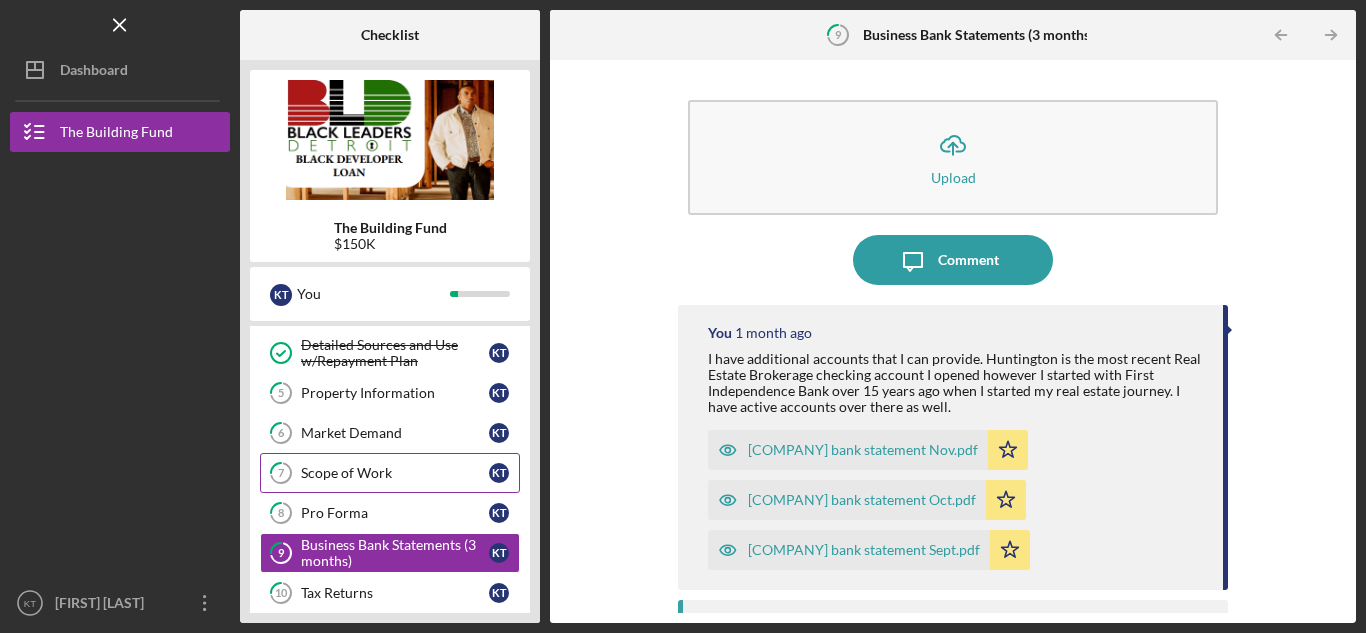 click on "Scope of Work" at bounding box center [395, 473] 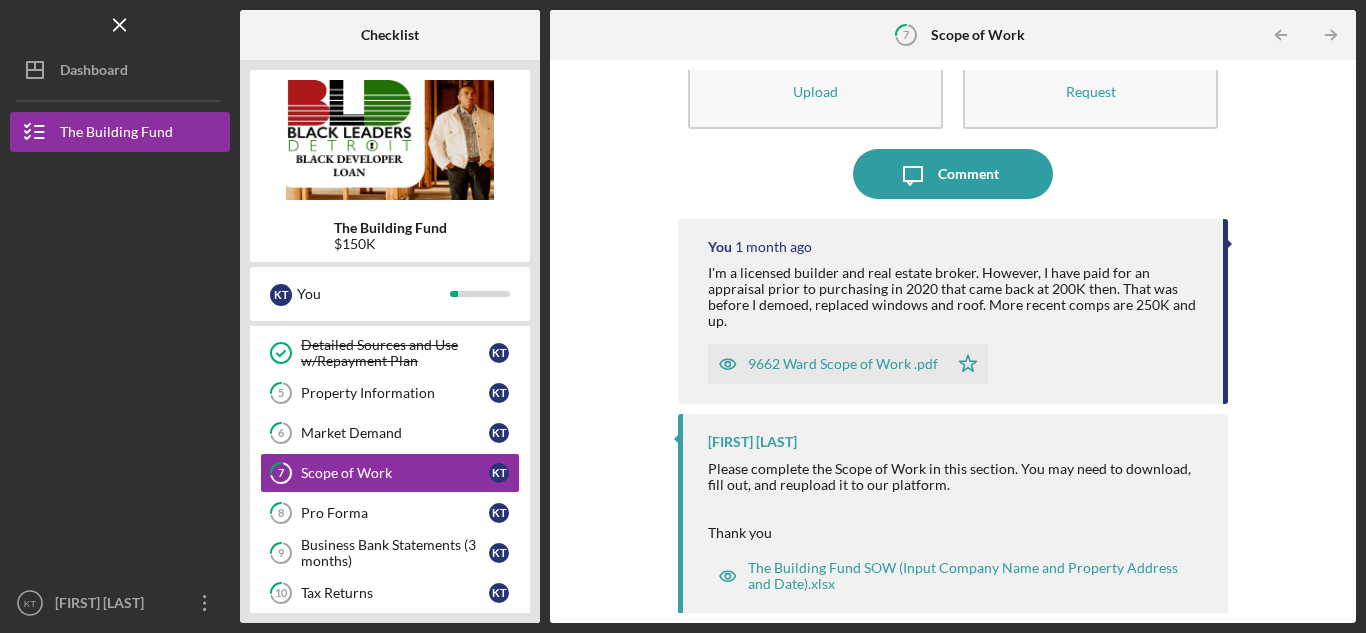 scroll, scrollTop: 89, scrollLeft: 0, axis: vertical 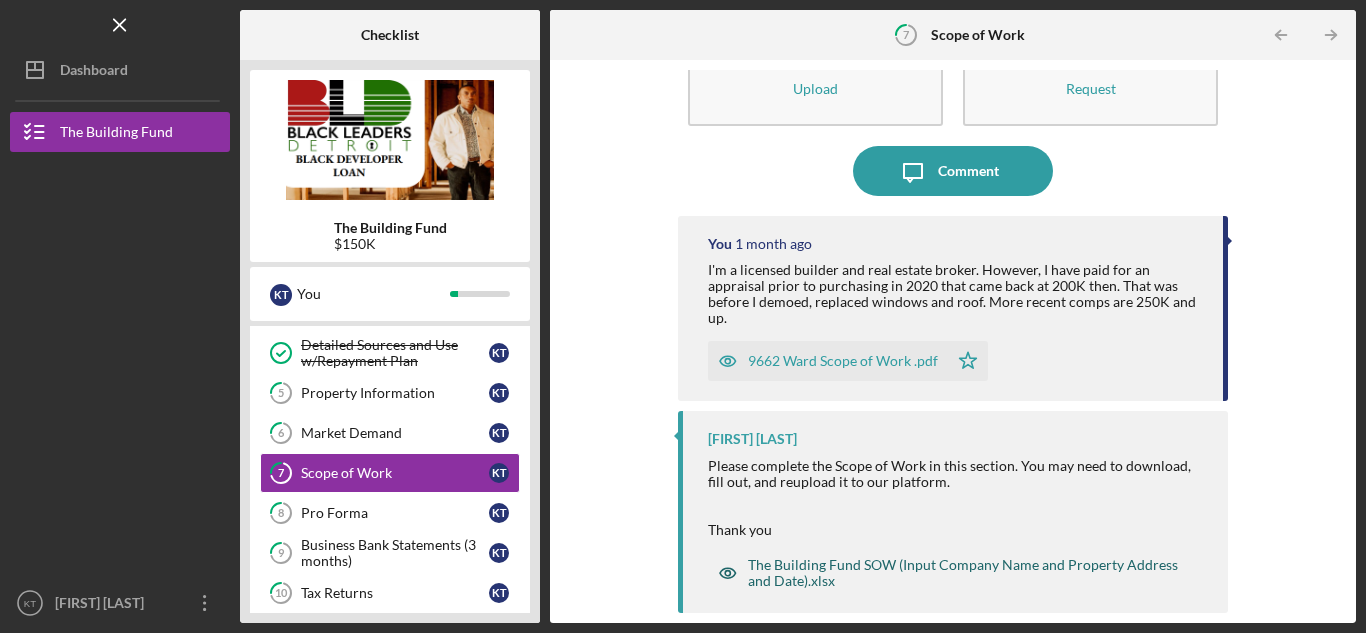 click on "The Building Fund SOW  (Input Company Name and Property Address and Date).xlsx" at bounding box center (968, 573) 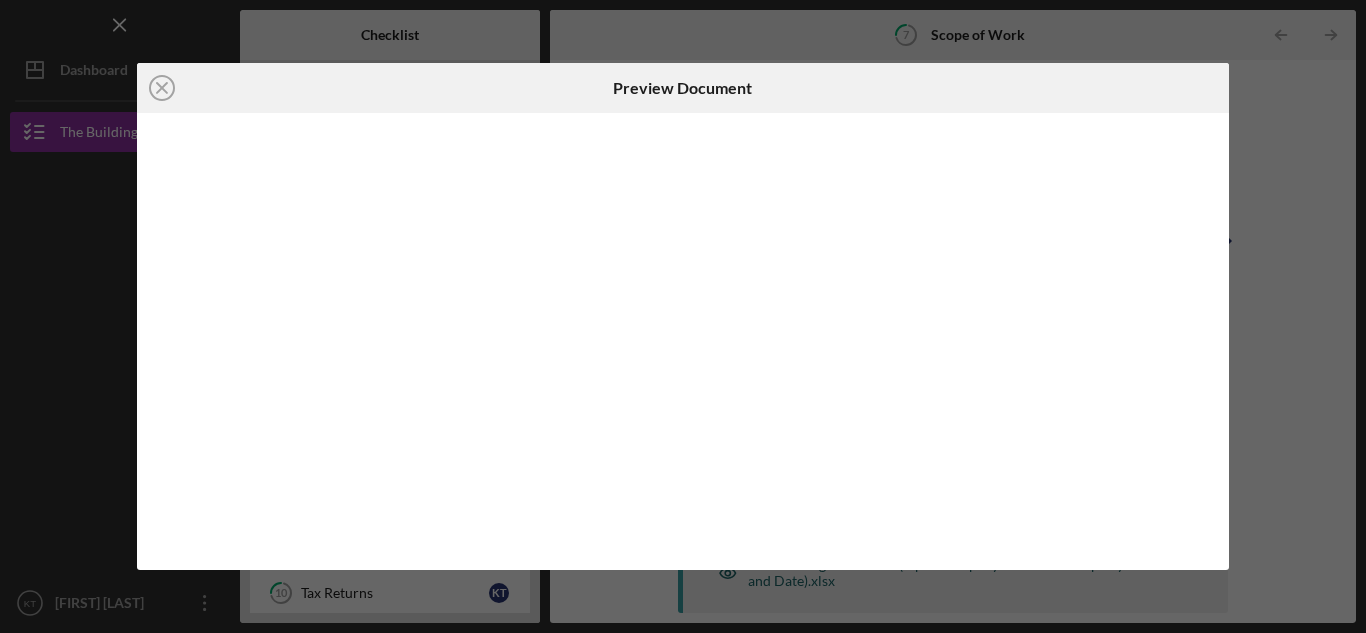 scroll, scrollTop: 0, scrollLeft: 0, axis: both 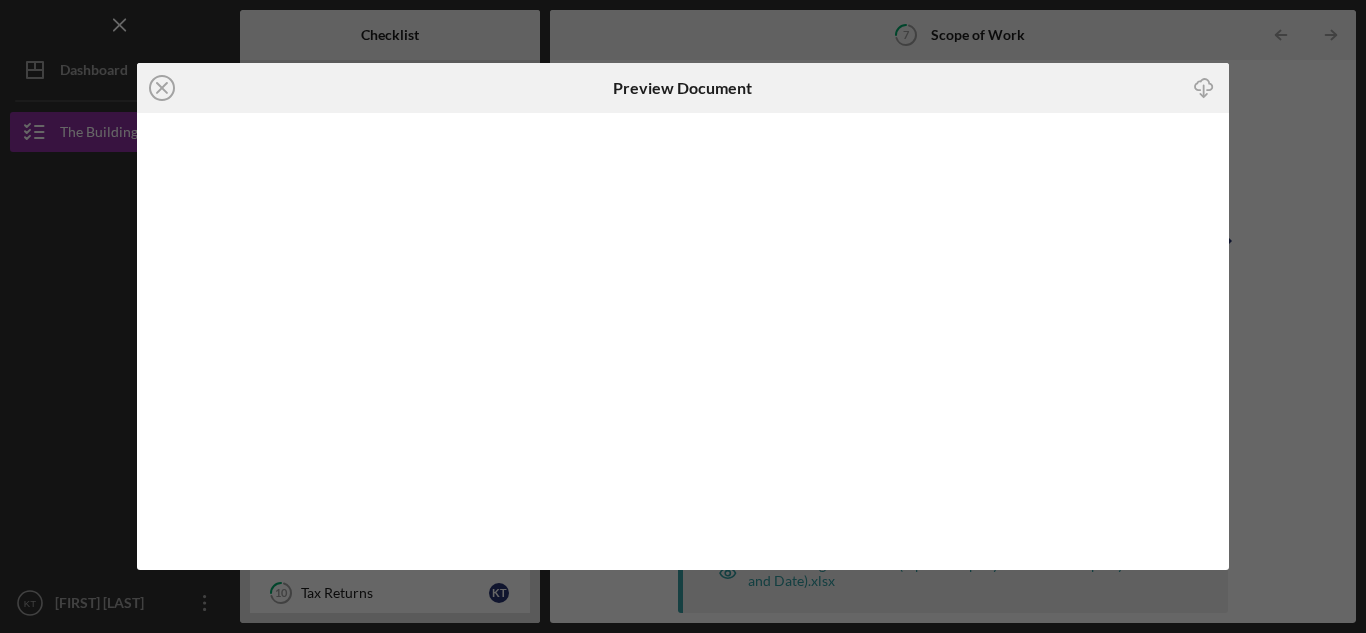 click on "Icon/Close Preview Document Icon/Download" at bounding box center (683, 316) 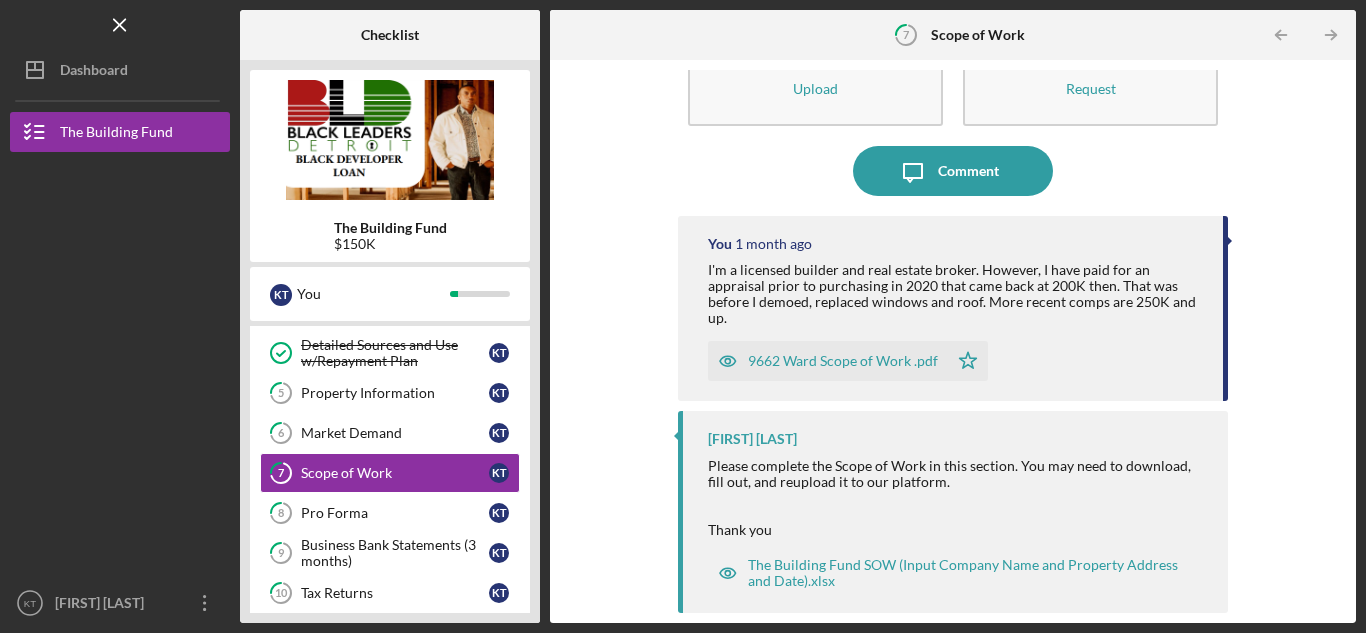 scroll, scrollTop: 0, scrollLeft: 0, axis: both 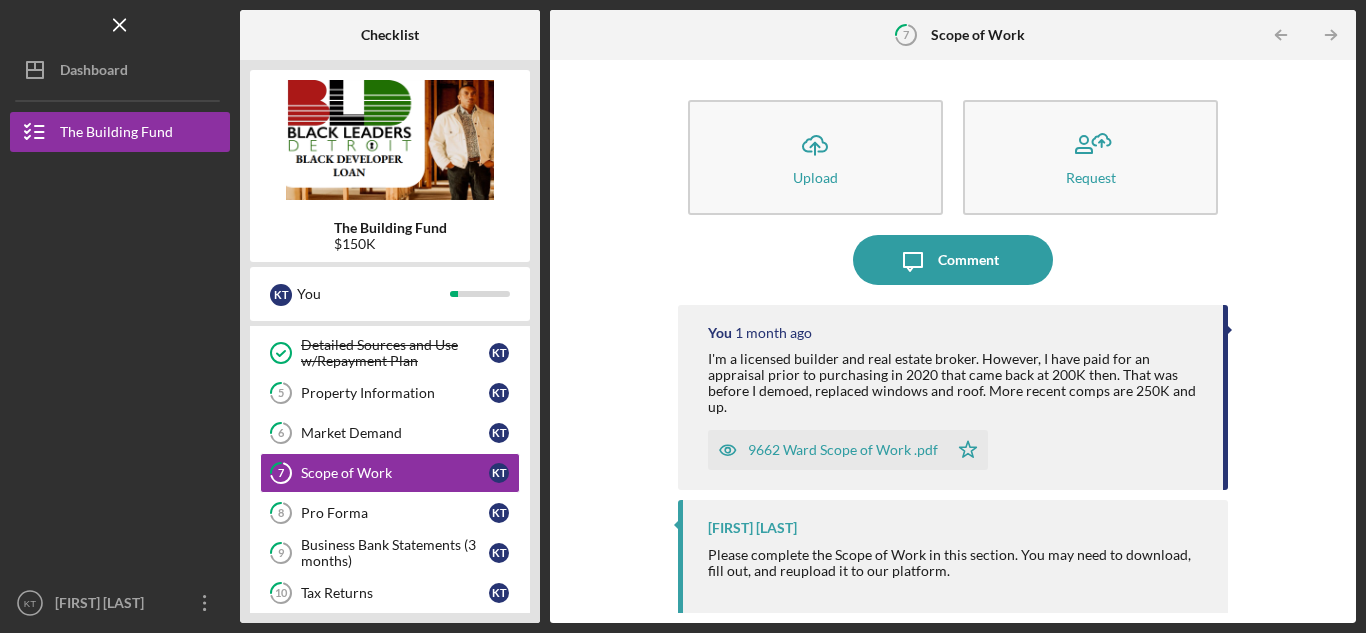 click on "9662 Ward Scope of Work .pdf" at bounding box center [843, 450] 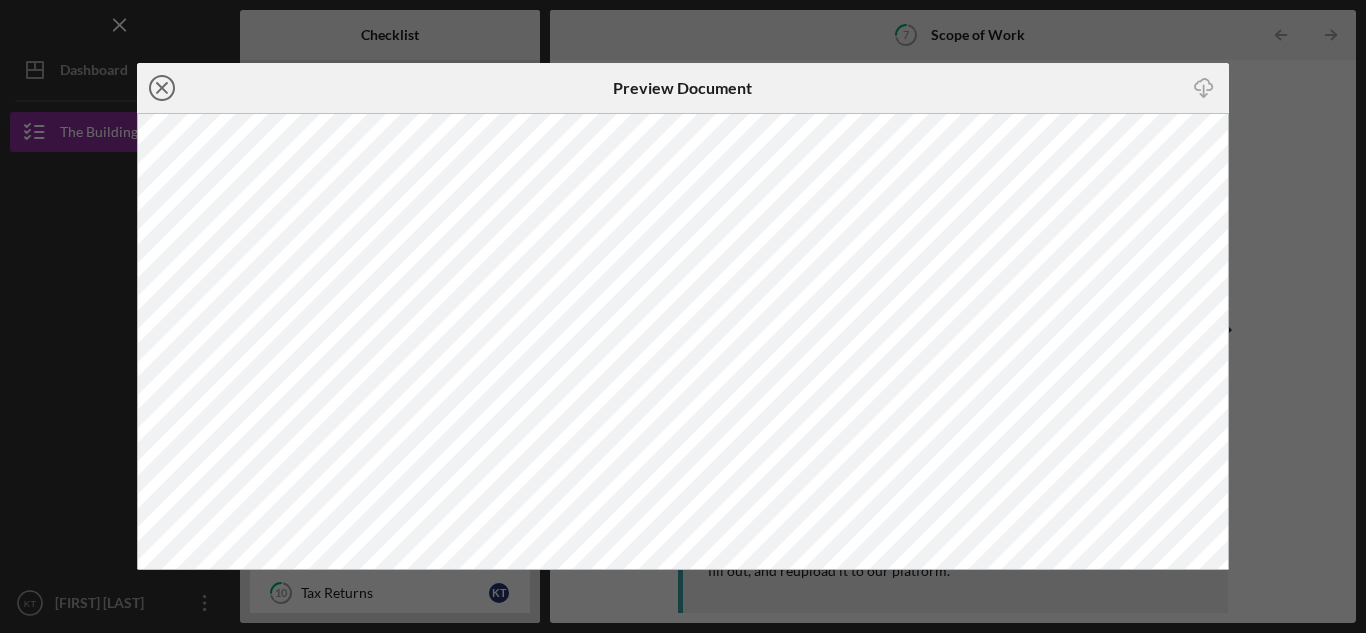 click 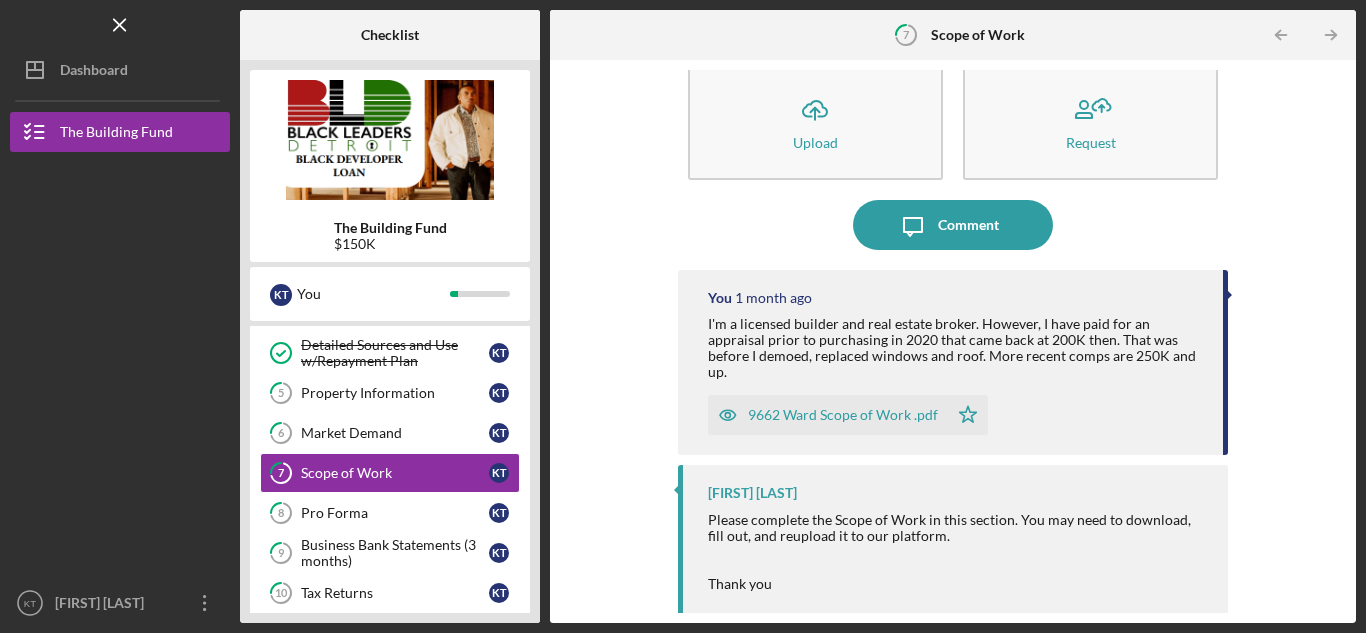 scroll, scrollTop: 89, scrollLeft: 0, axis: vertical 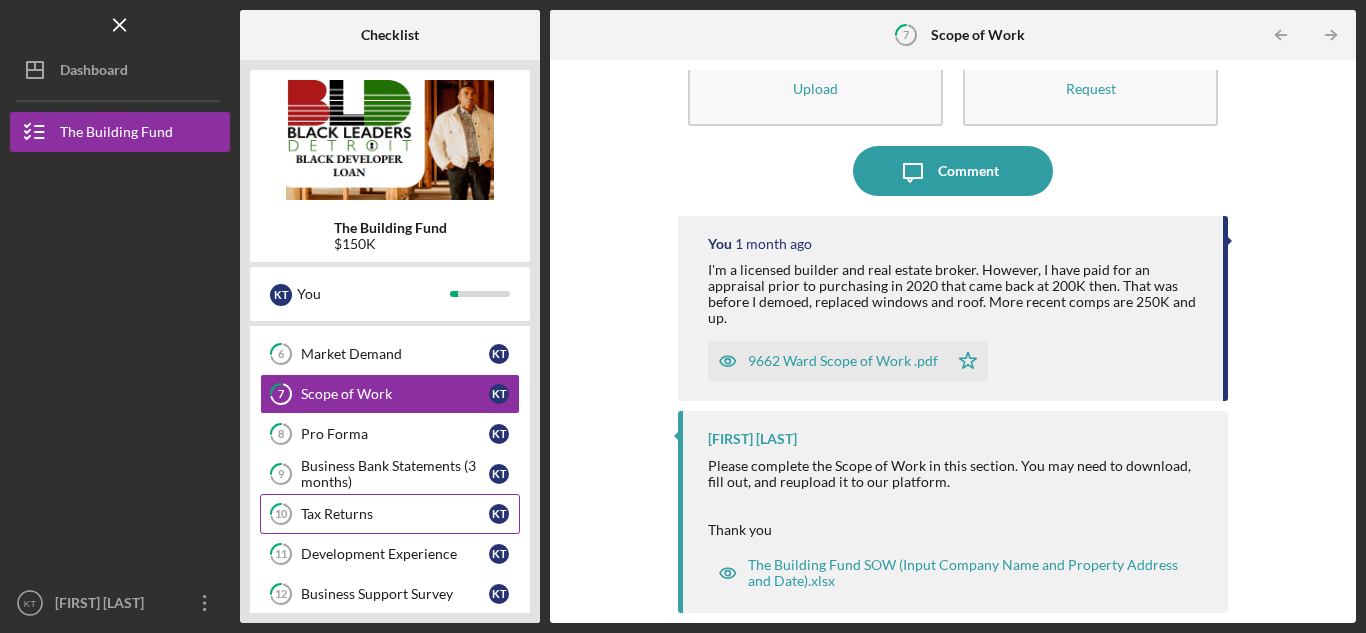 click on "Tax Returns" at bounding box center (395, 514) 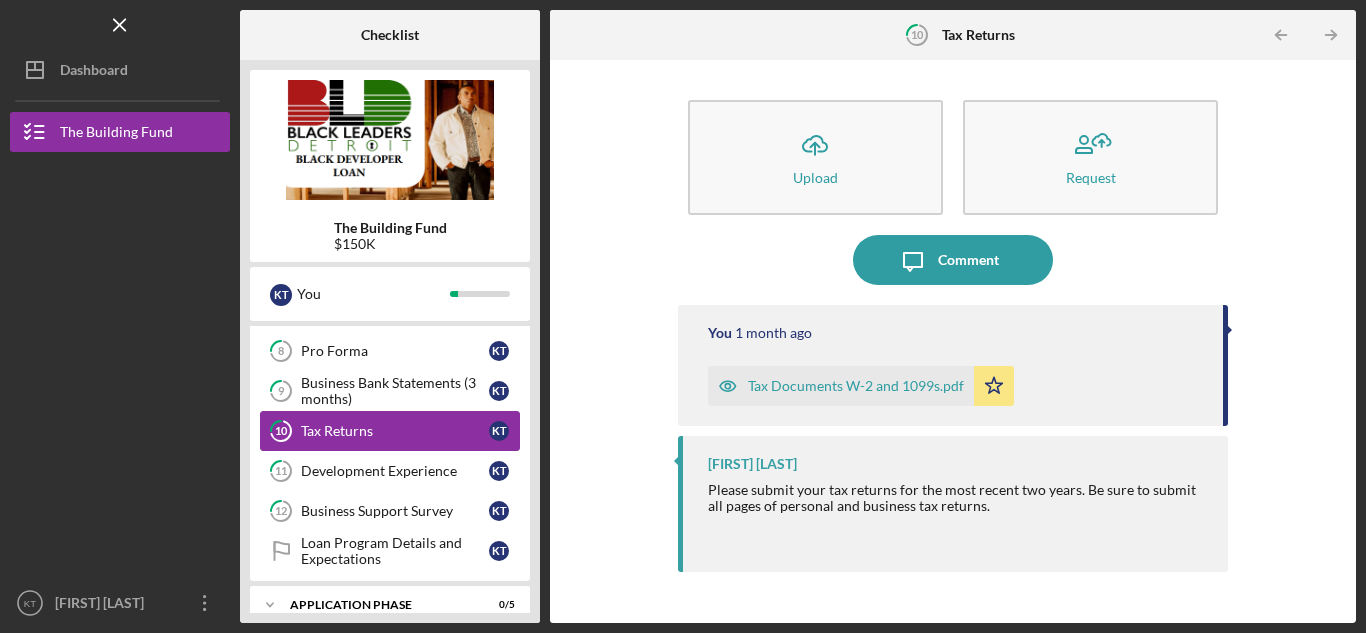 scroll, scrollTop: 360, scrollLeft: 0, axis: vertical 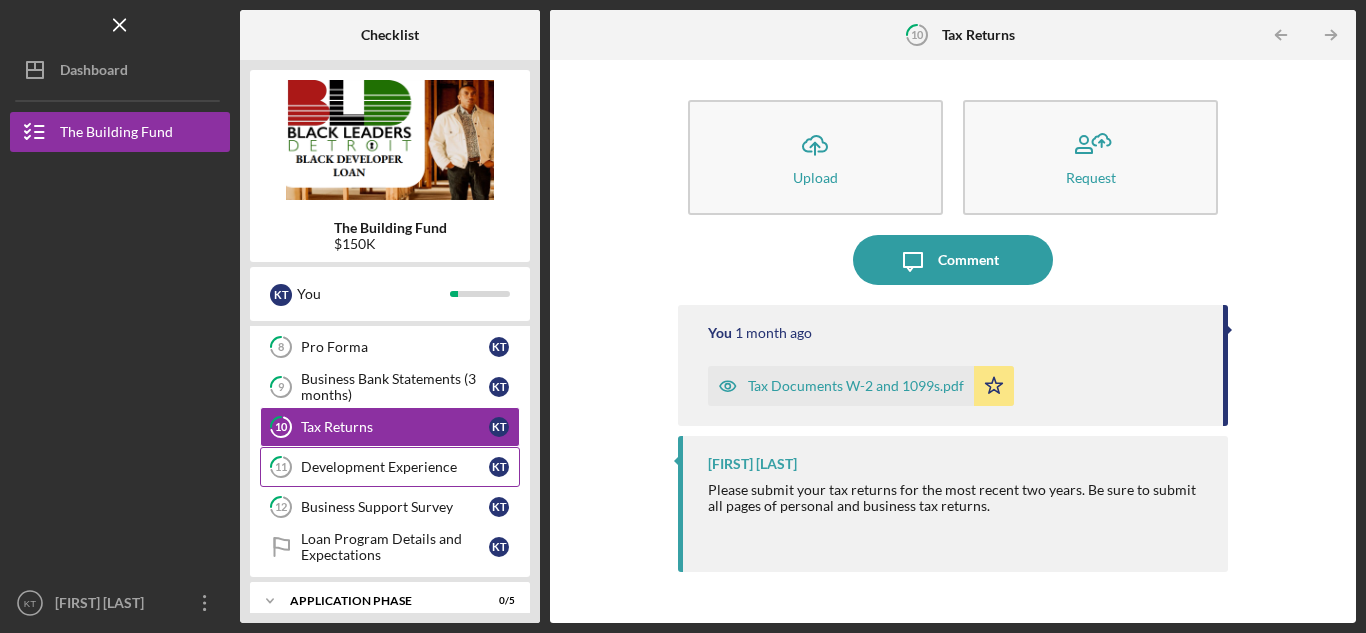 click on "Development Experience" at bounding box center (395, 467) 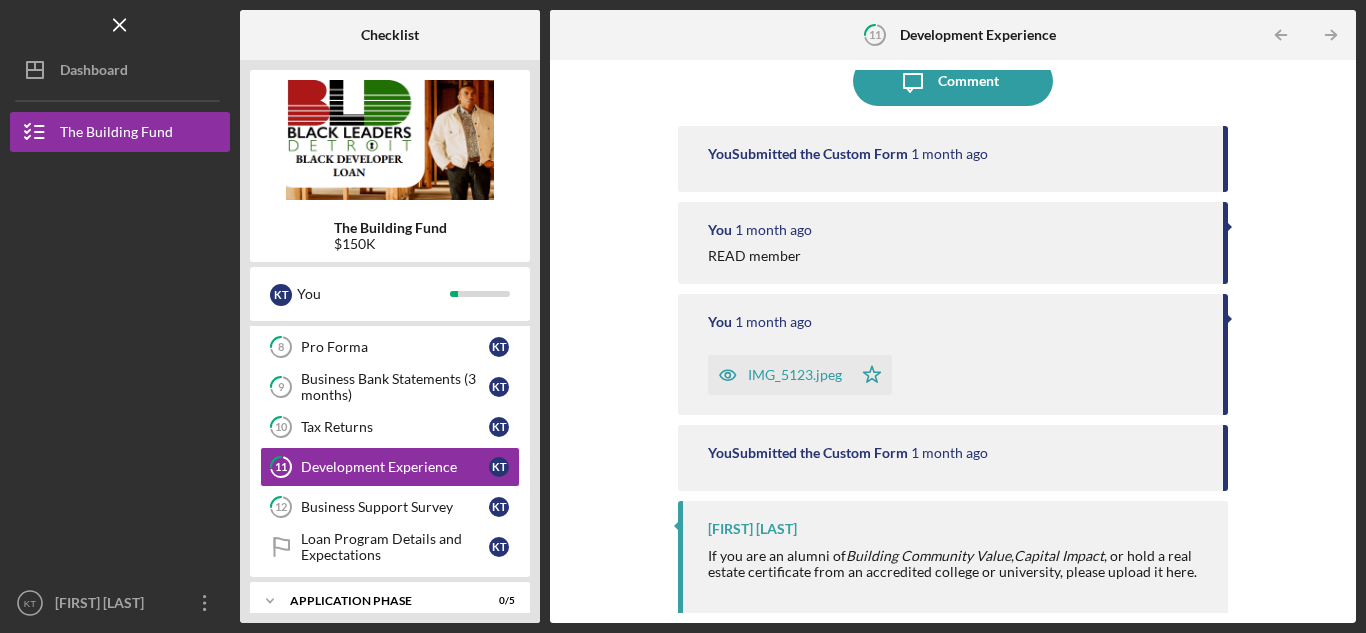 scroll, scrollTop: 180, scrollLeft: 0, axis: vertical 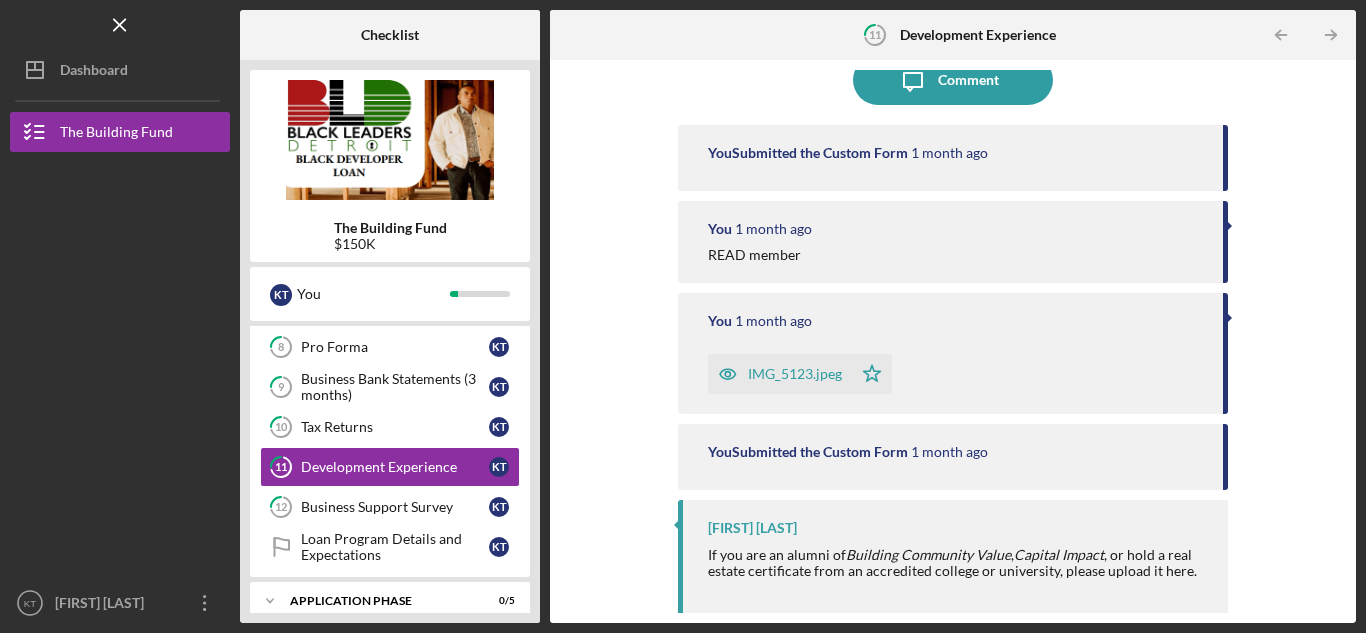drag, startPoint x: 386, startPoint y: 434, endPoint x: 458, endPoint y: 652, distance: 229.58223 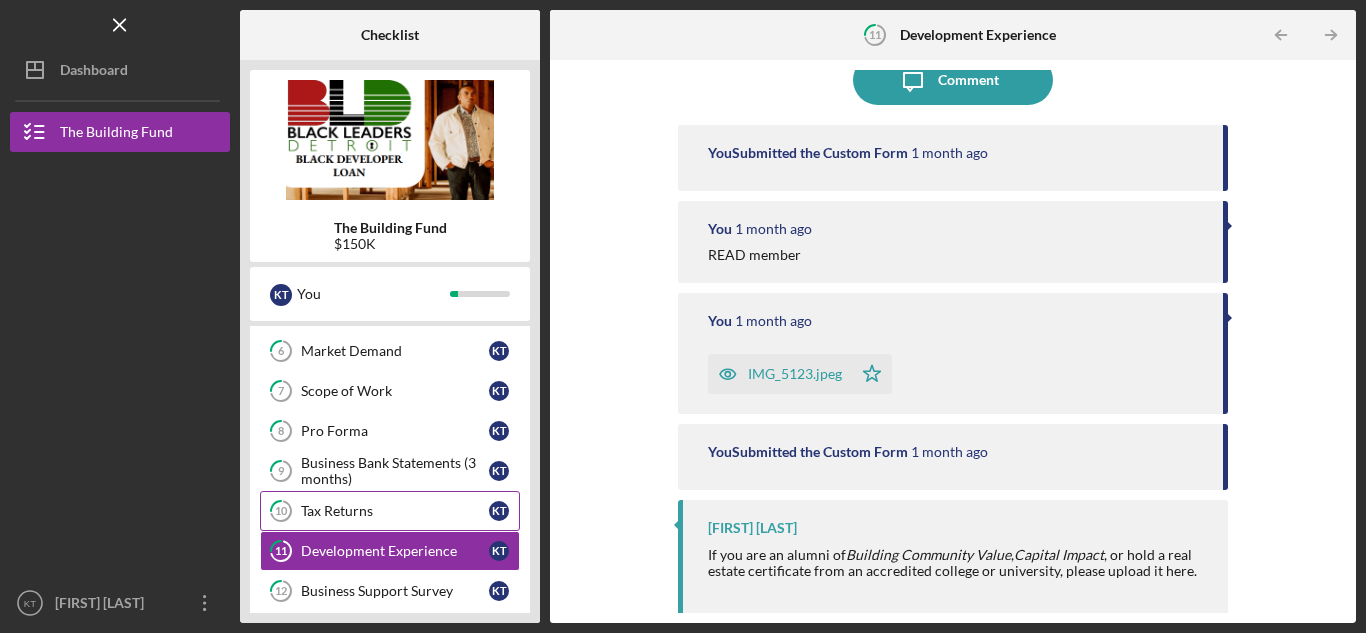 scroll, scrollTop: 254, scrollLeft: 0, axis: vertical 